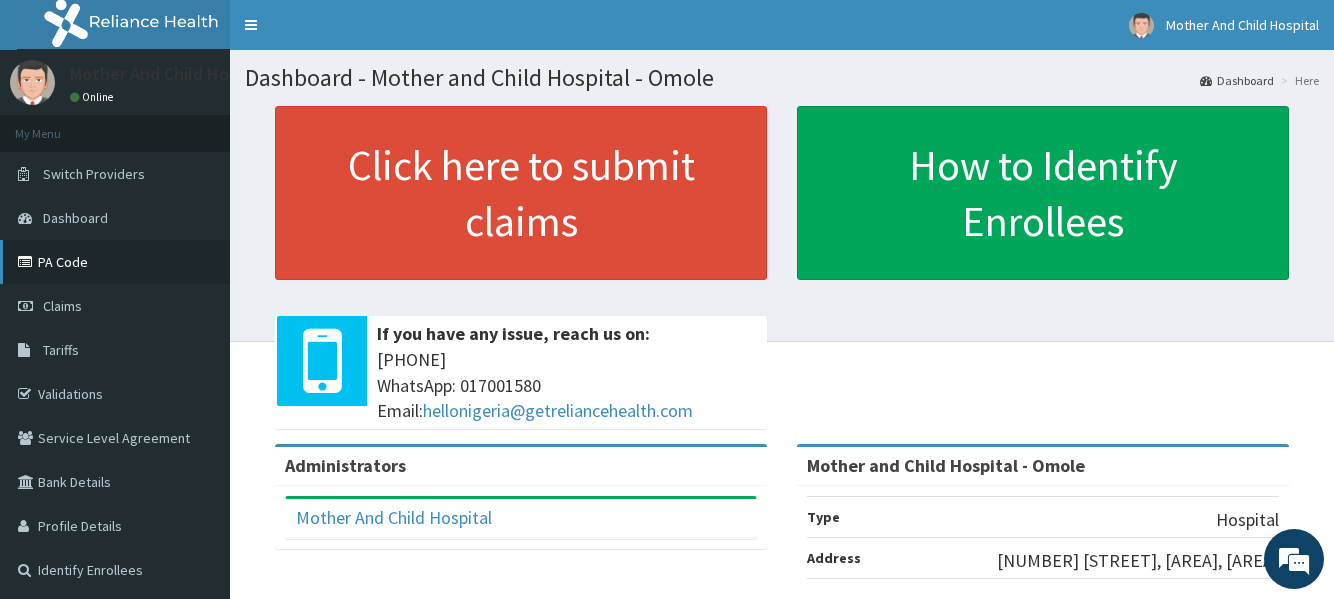 scroll, scrollTop: 0, scrollLeft: 0, axis: both 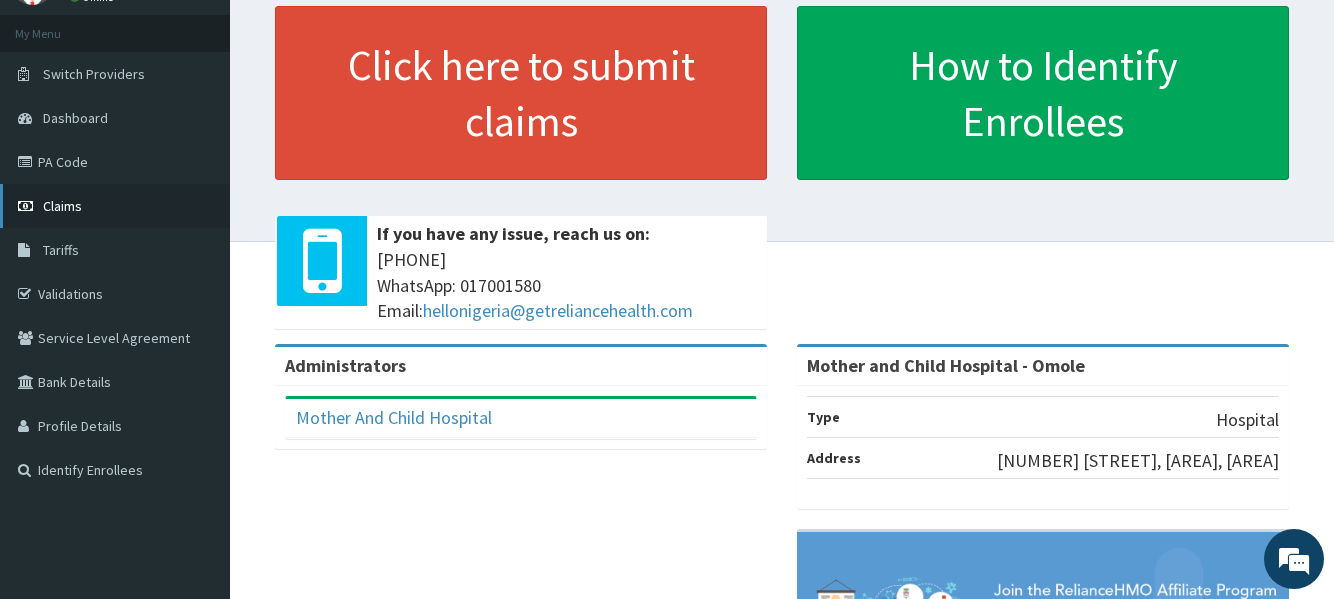 click on "Claims" at bounding box center [62, 206] 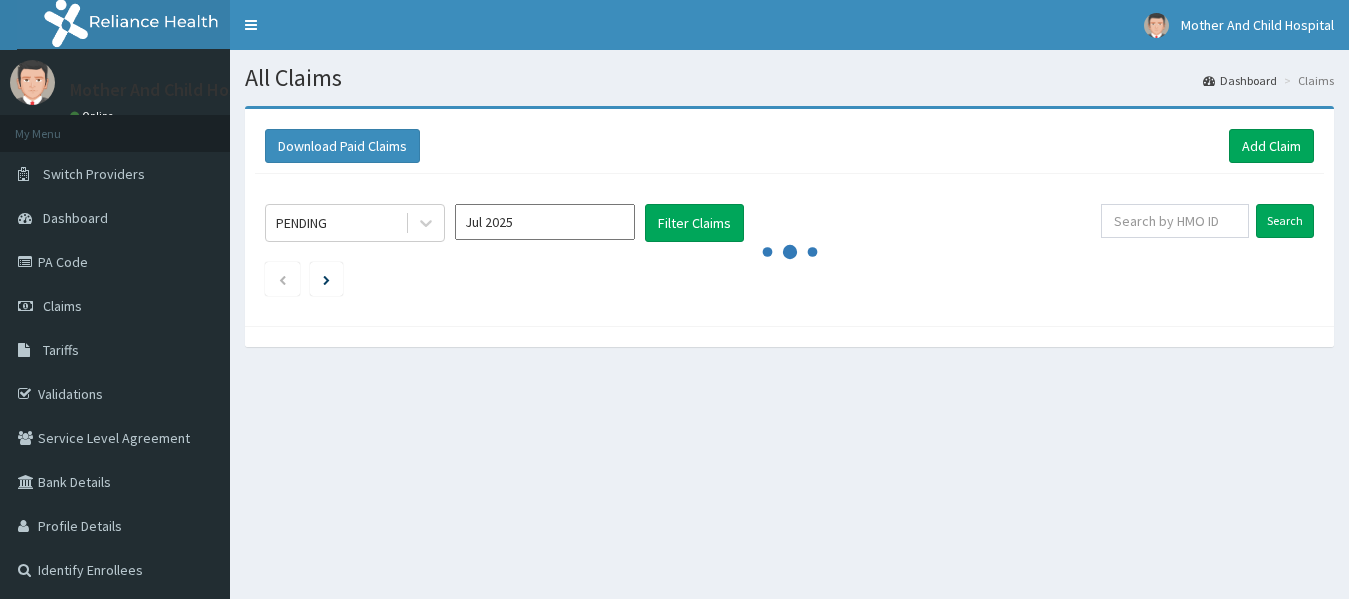 scroll, scrollTop: 0, scrollLeft: 0, axis: both 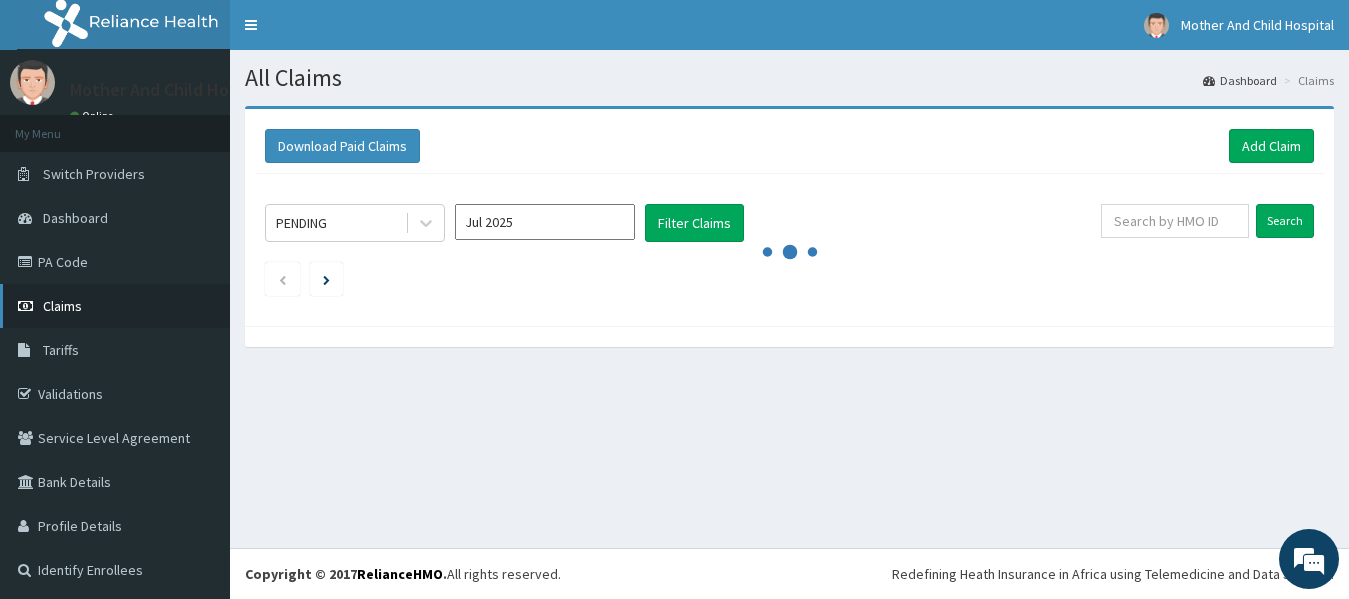 click on "Claims" at bounding box center (62, 306) 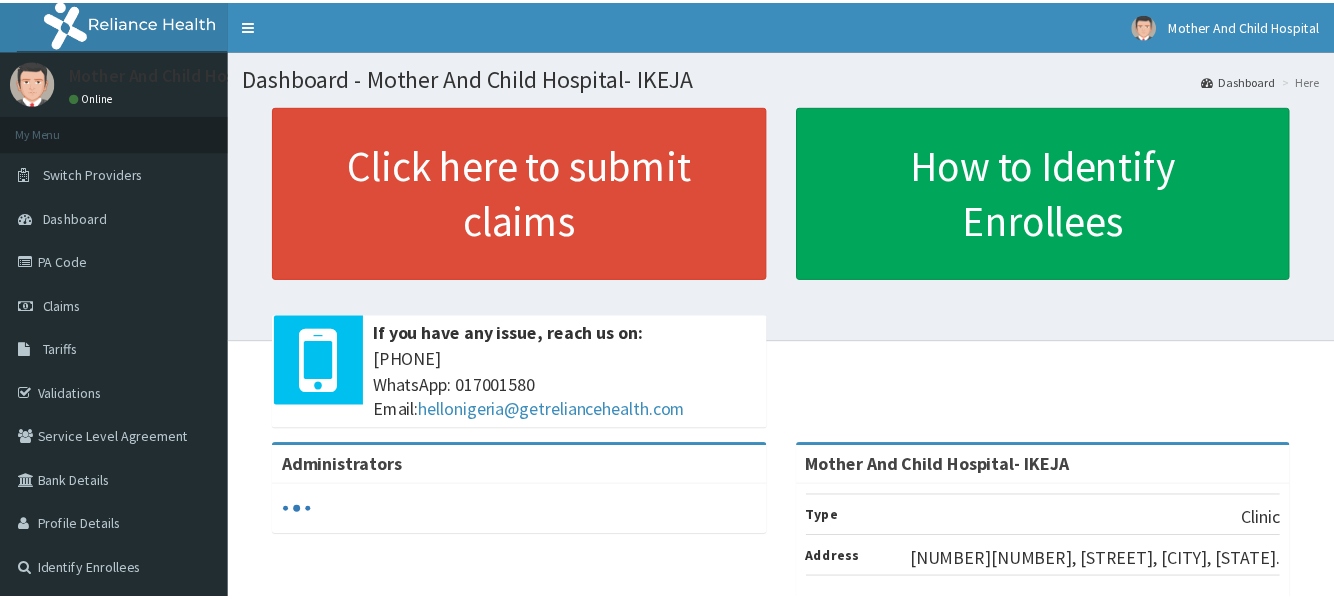 scroll, scrollTop: 0, scrollLeft: 0, axis: both 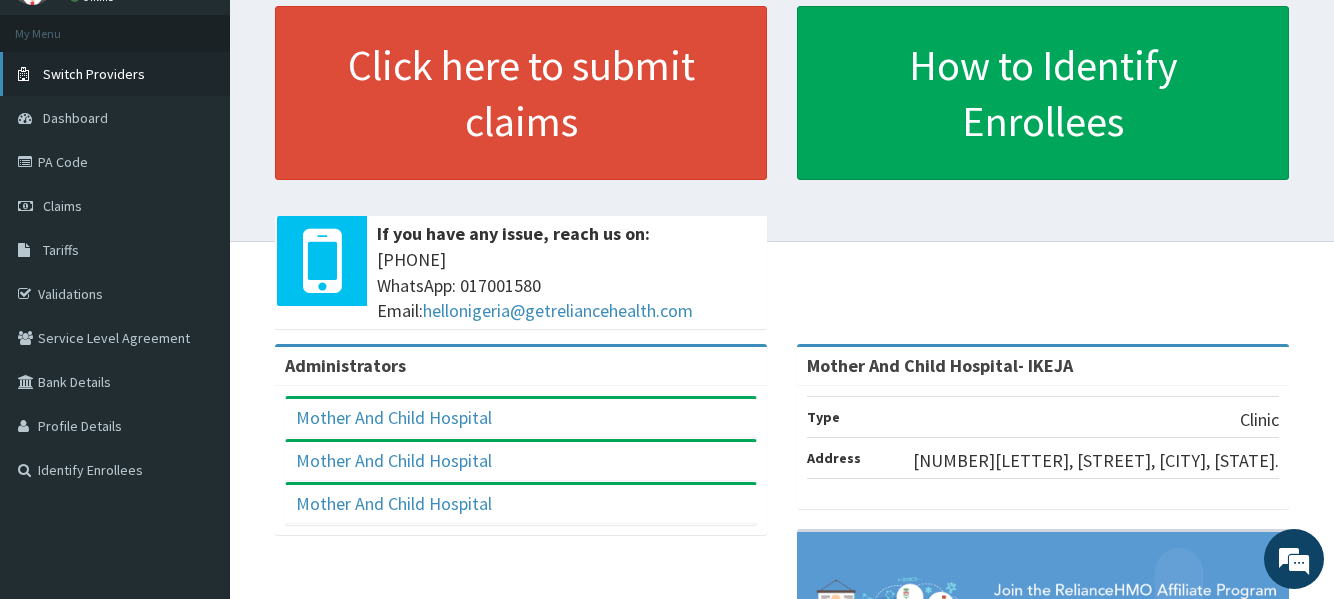 click on "Switch Providers" at bounding box center (94, 74) 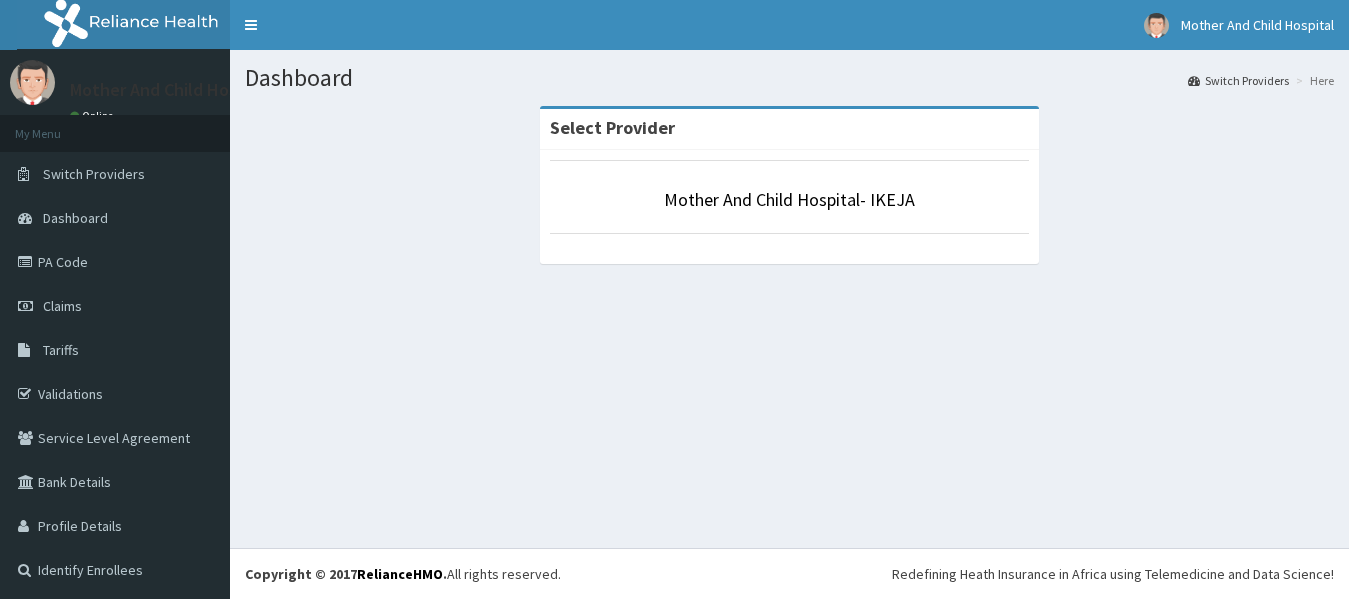 scroll, scrollTop: 0, scrollLeft: 0, axis: both 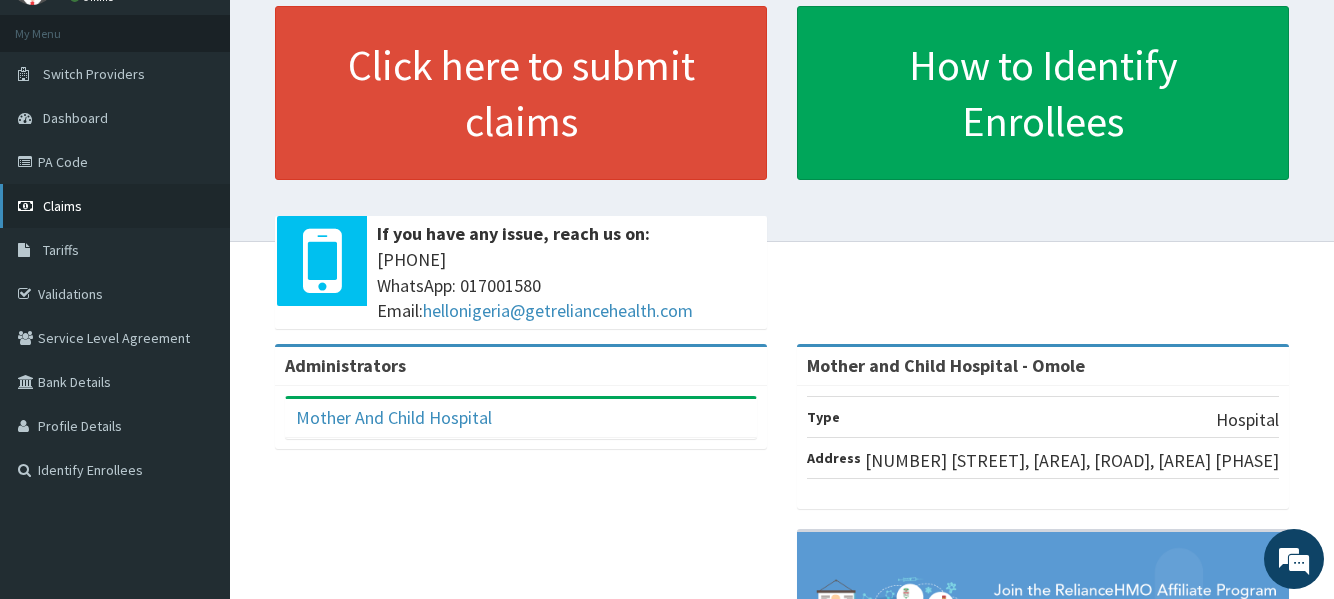 click on "Claims" at bounding box center [62, 206] 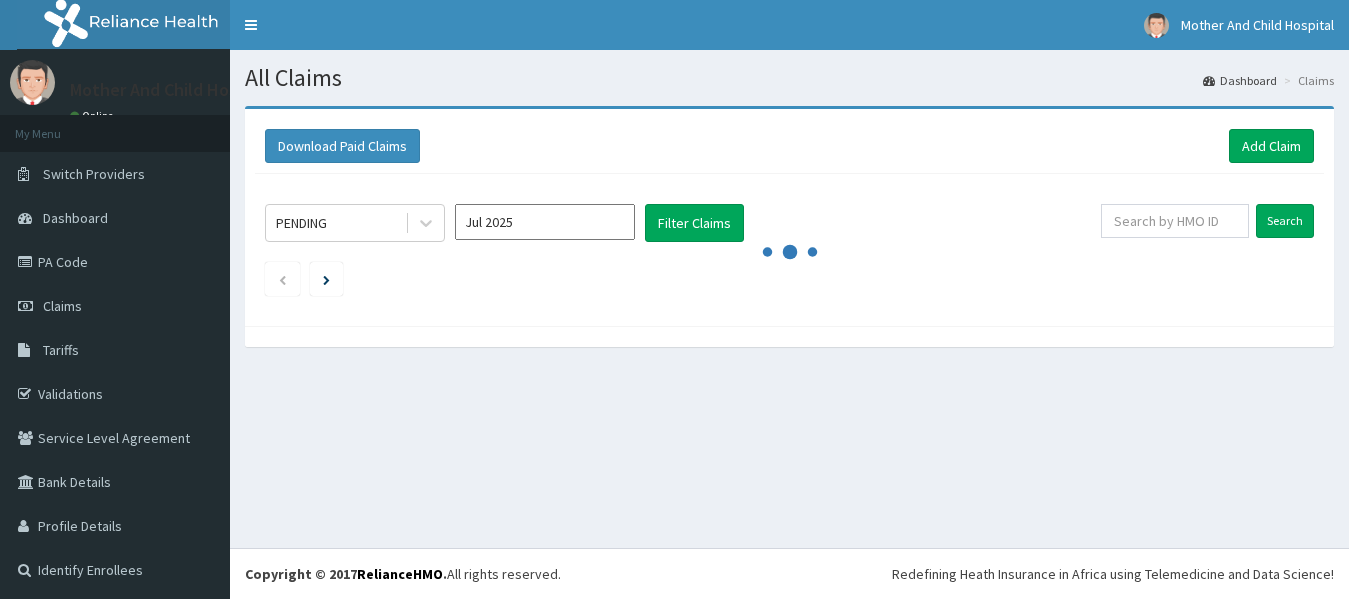 scroll, scrollTop: 0, scrollLeft: 0, axis: both 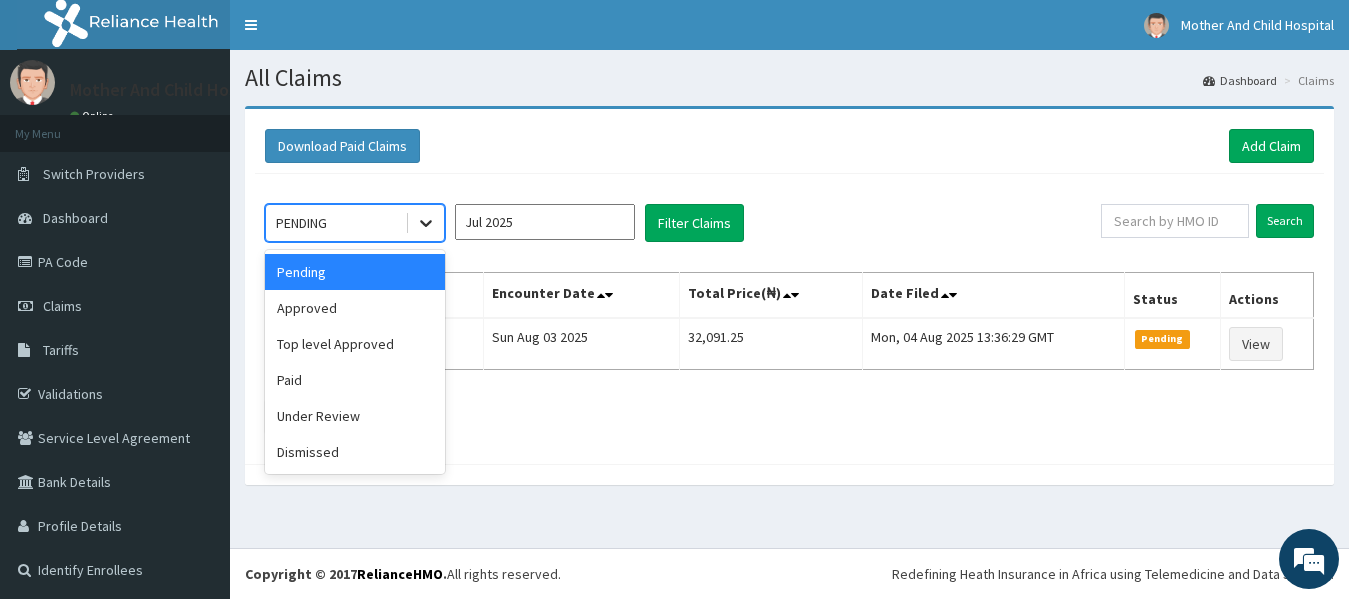 click 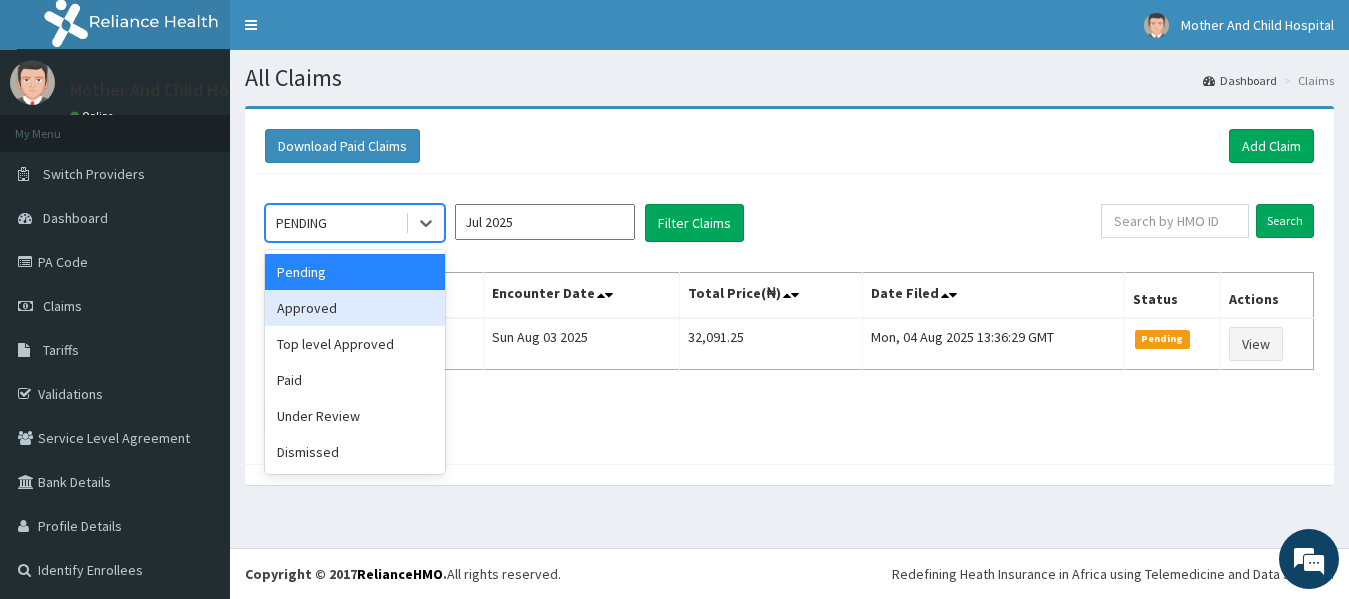 click on "Approved" at bounding box center [355, 308] 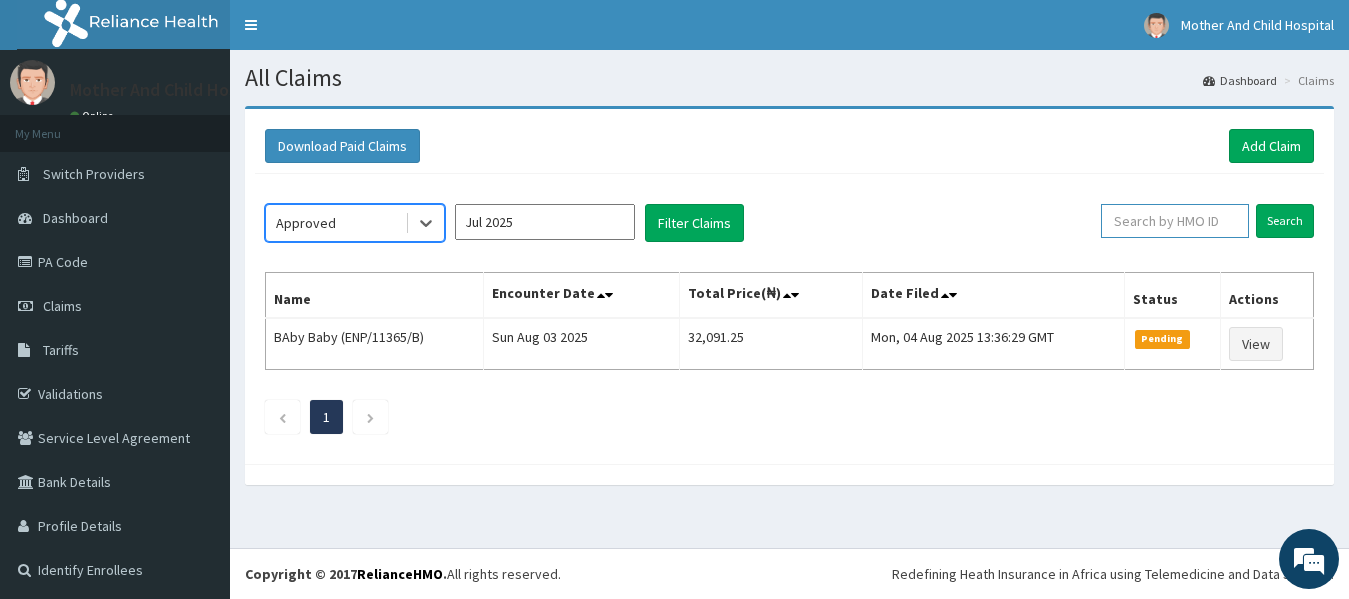 click at bounding box center (1175, 221) 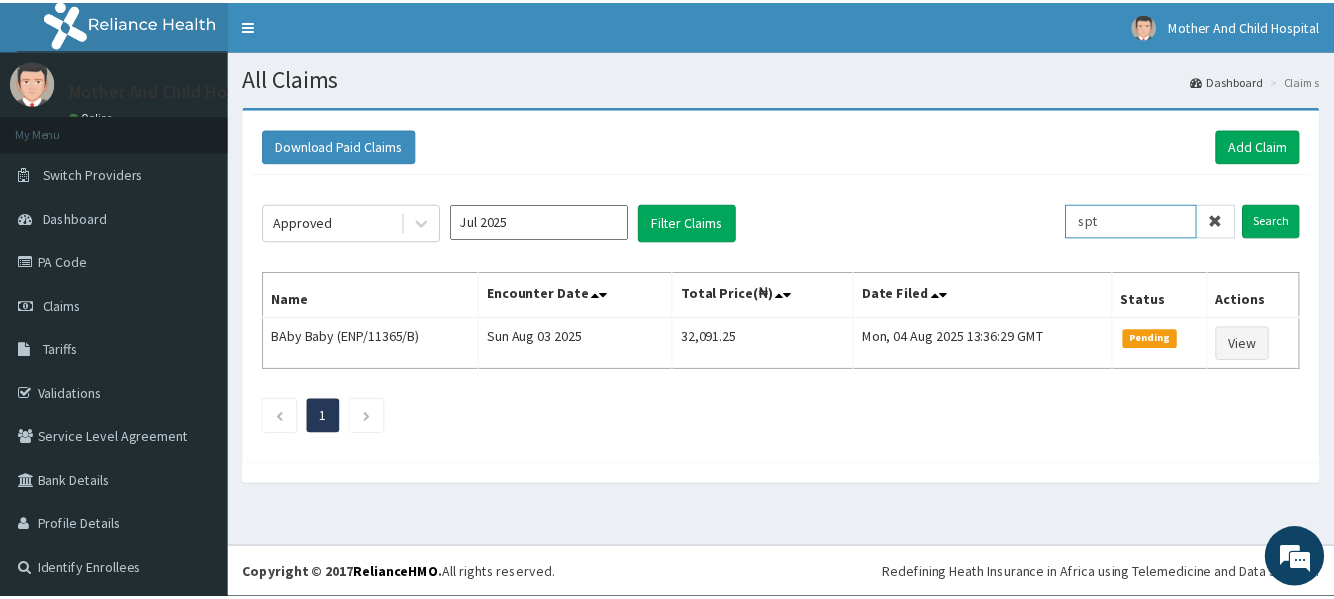 scroll, scrollTop: 0, scrollLeft: 0, axis: both 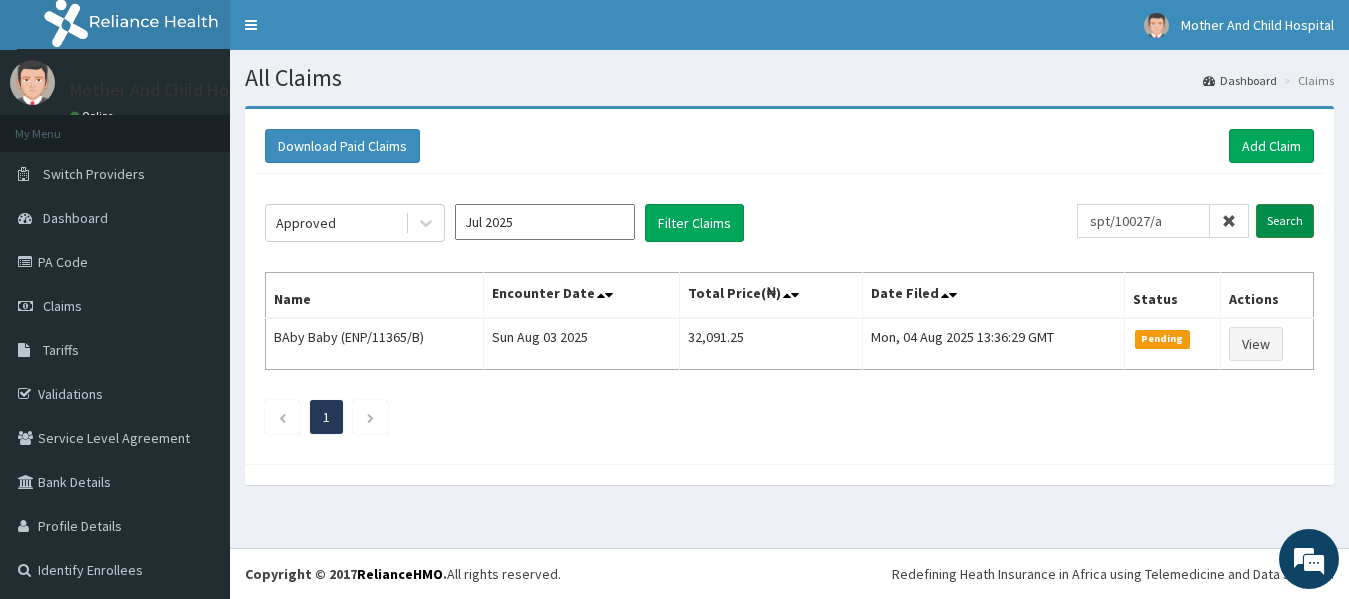click on "Search" at bounding box center (1285, 221) 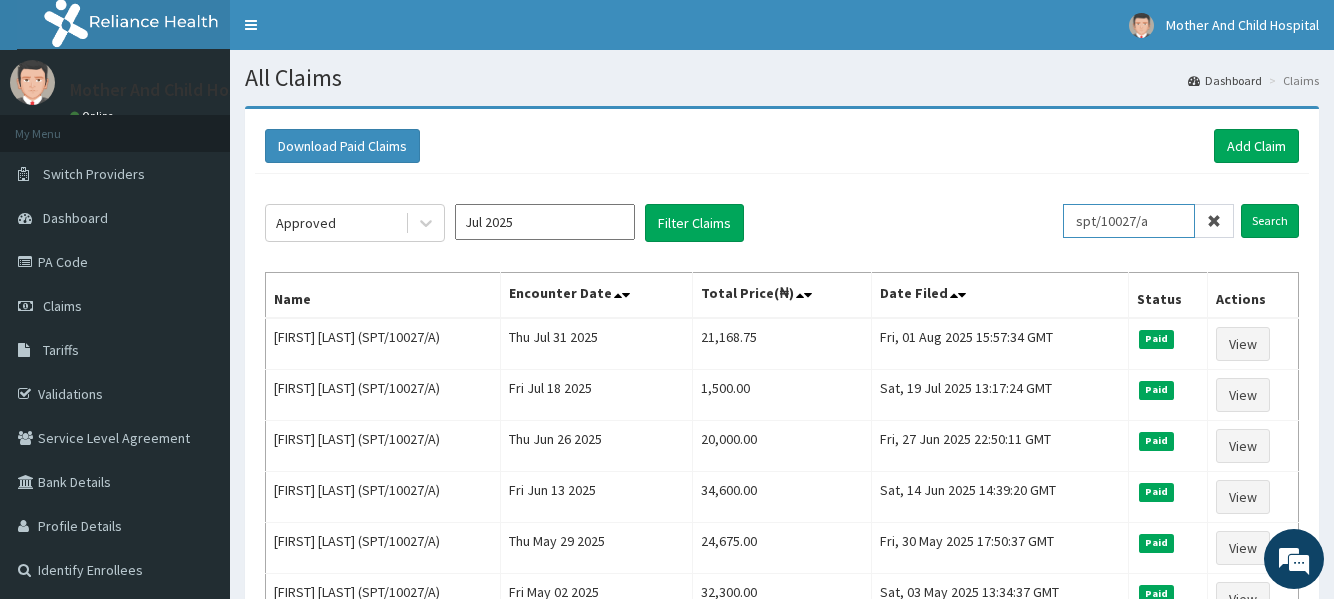 click on "spt/10027/a" at bounding box center (1129, 221) 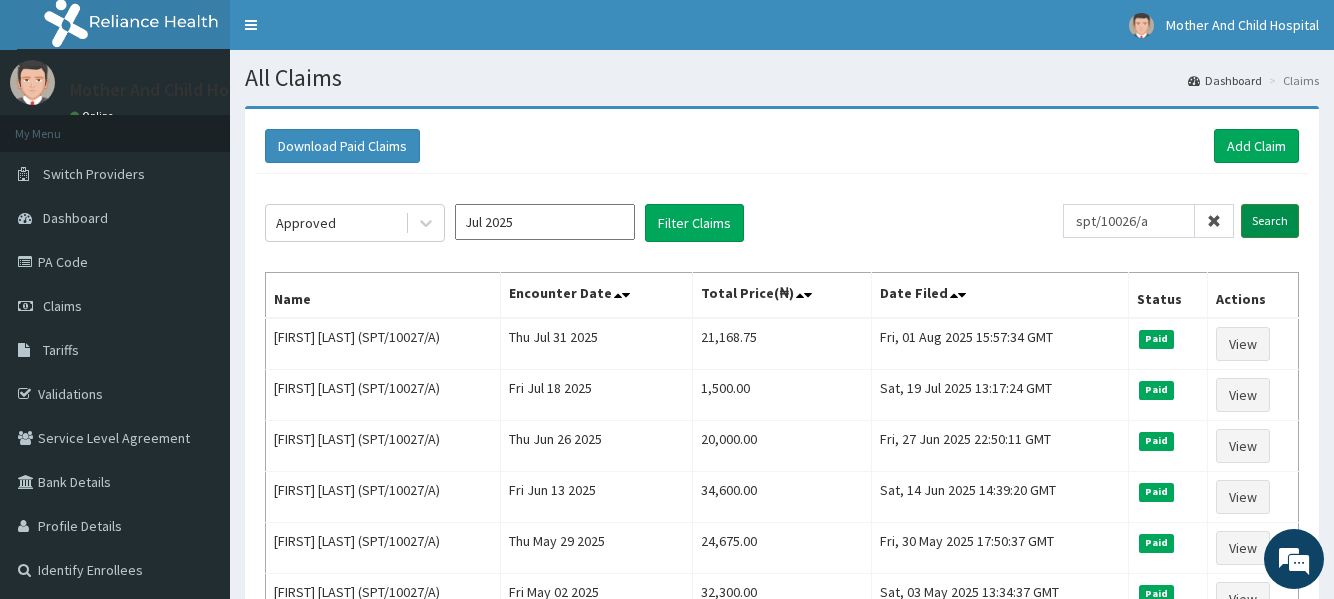 click on "Search" at bounding box center (1270, 221) 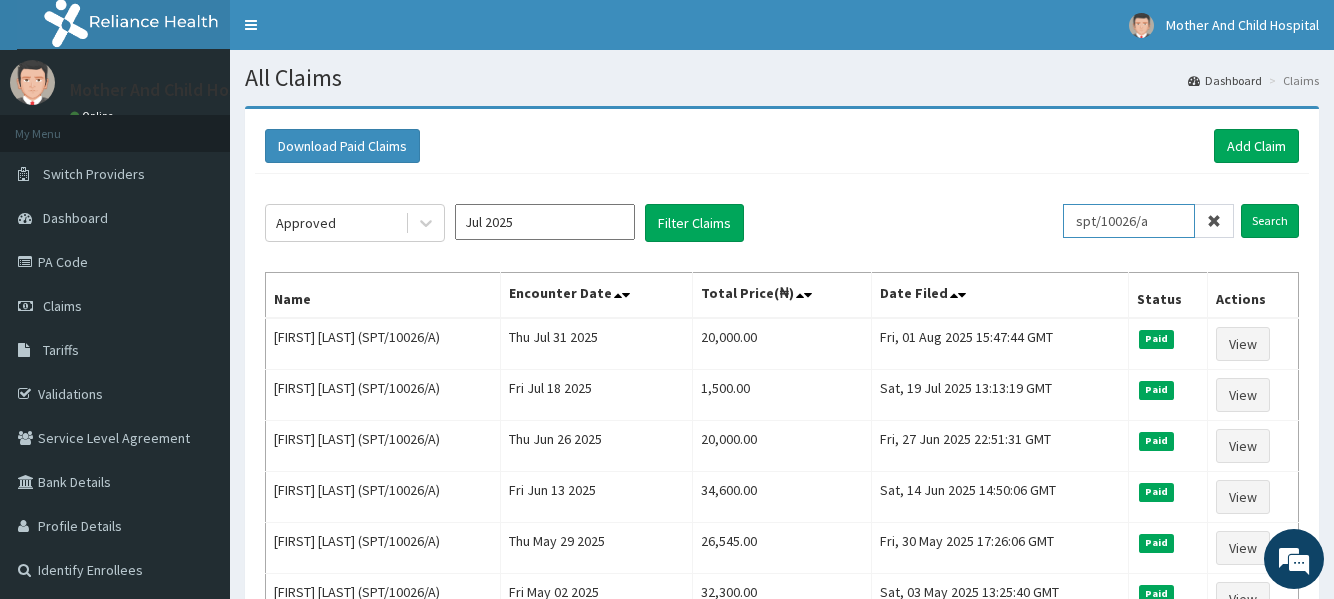 click on "spt/10026/a" at bounding box center [1129, 221] 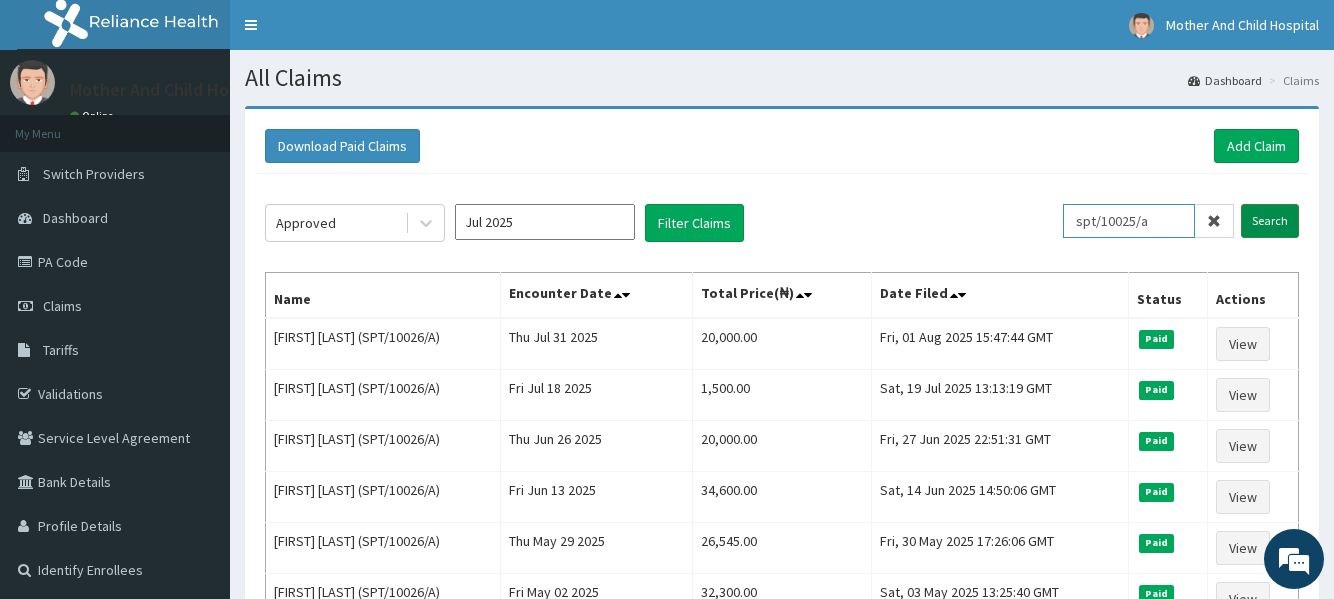type on "spt/10025/a" 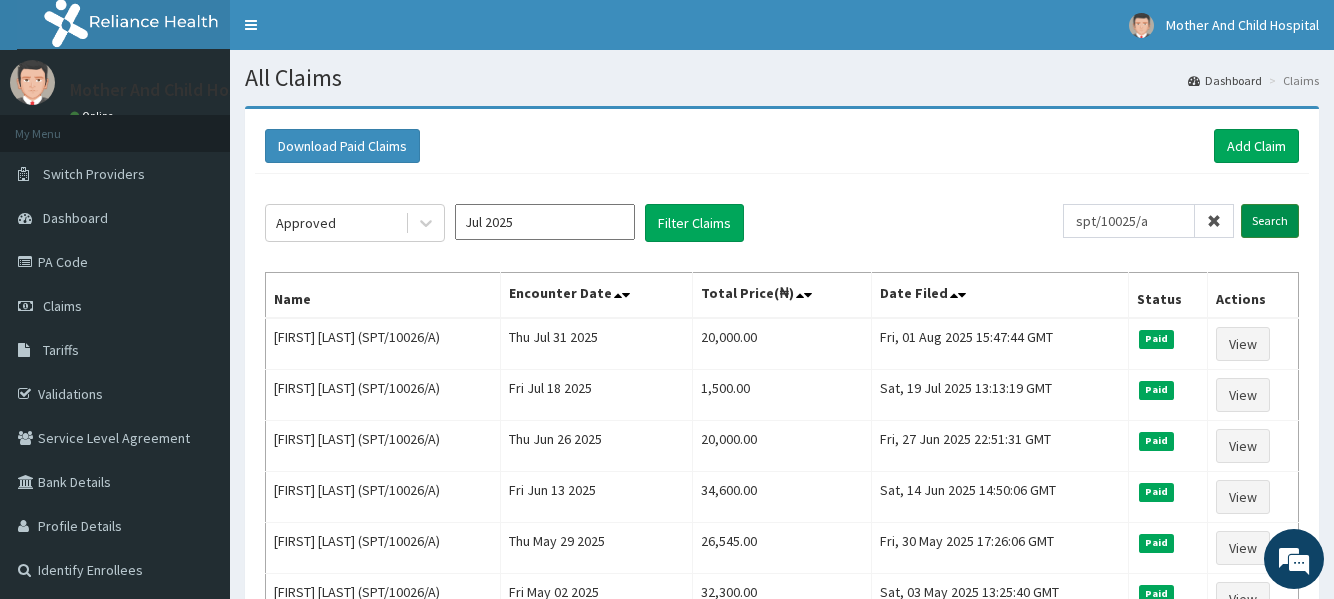 click on "Search" at bounding box center [1270, 221] 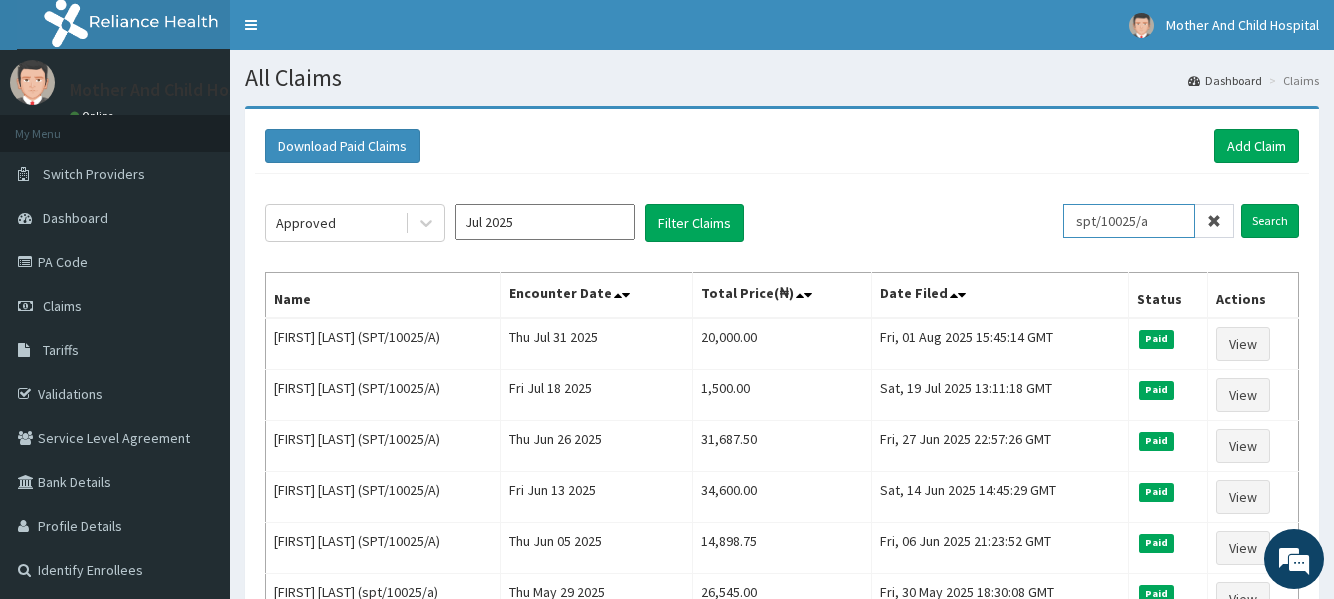 drag, startPoint x: 1168, startPoint y: 215, endPoint x: 1074, endPoint y: 220, distance: 94.13288 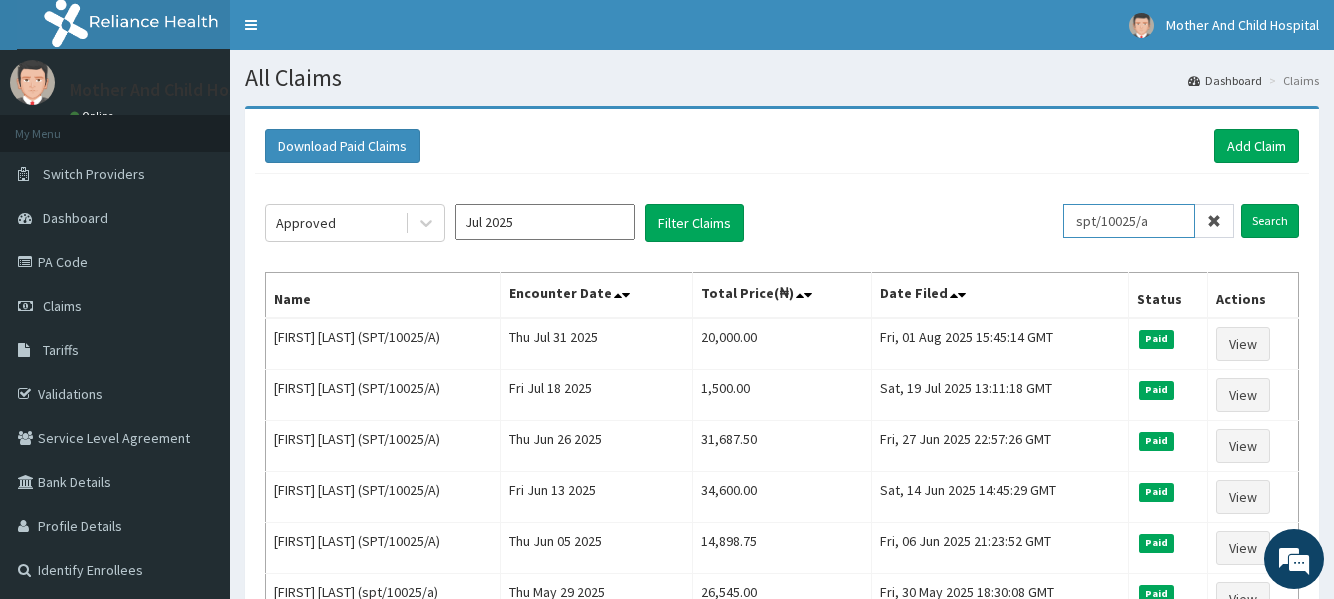 click on "Approved [DATE] Filter Claims spt/10025/a Search" at bounding box center (782, 223) 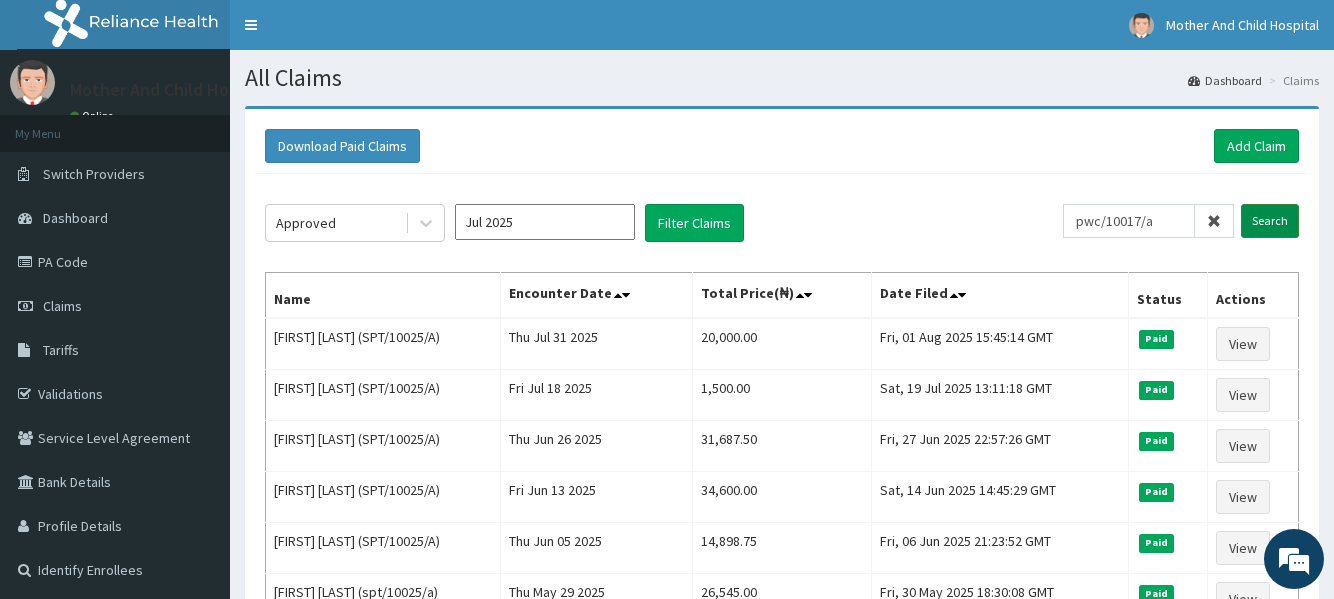 click on "Search" at bounding box center [1270, 221] 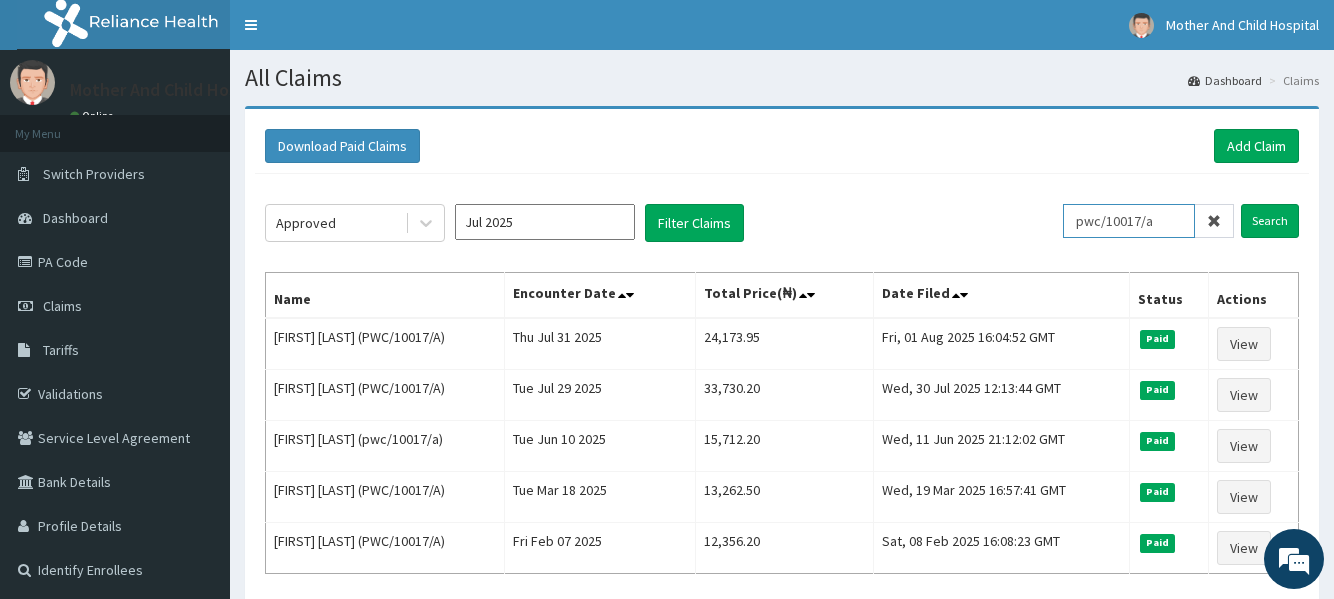 click on "pwc/10017/a" at bounding box center (1129, 221) 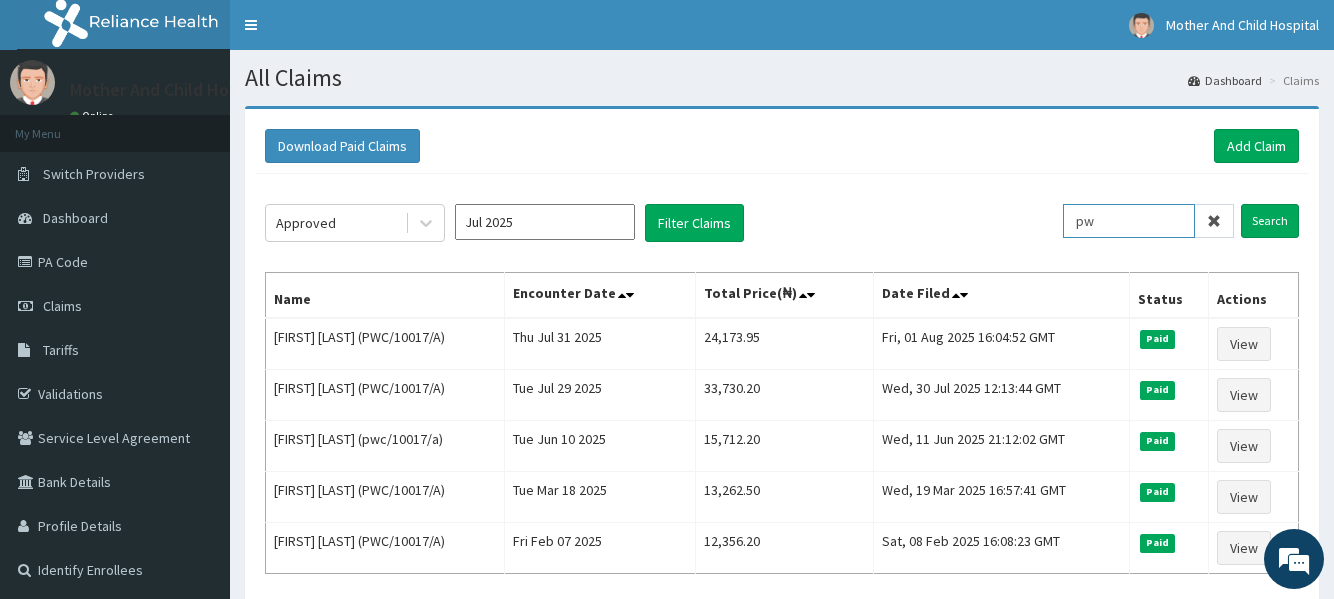 type on "p" 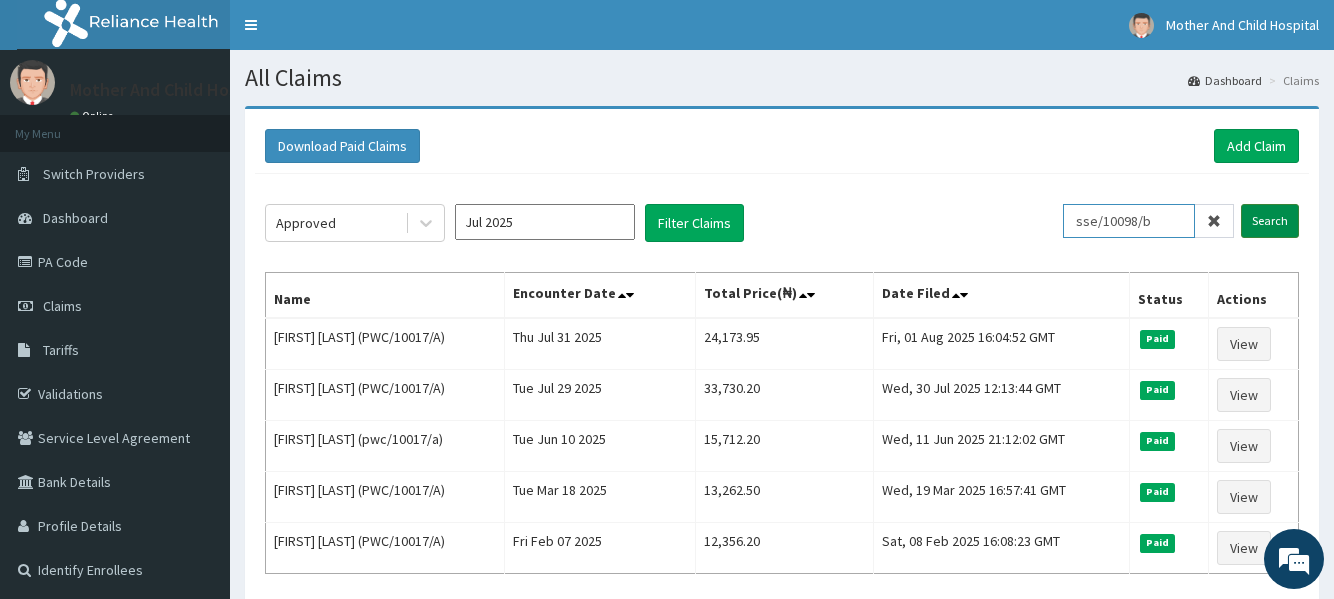type on "sse/10098/b" 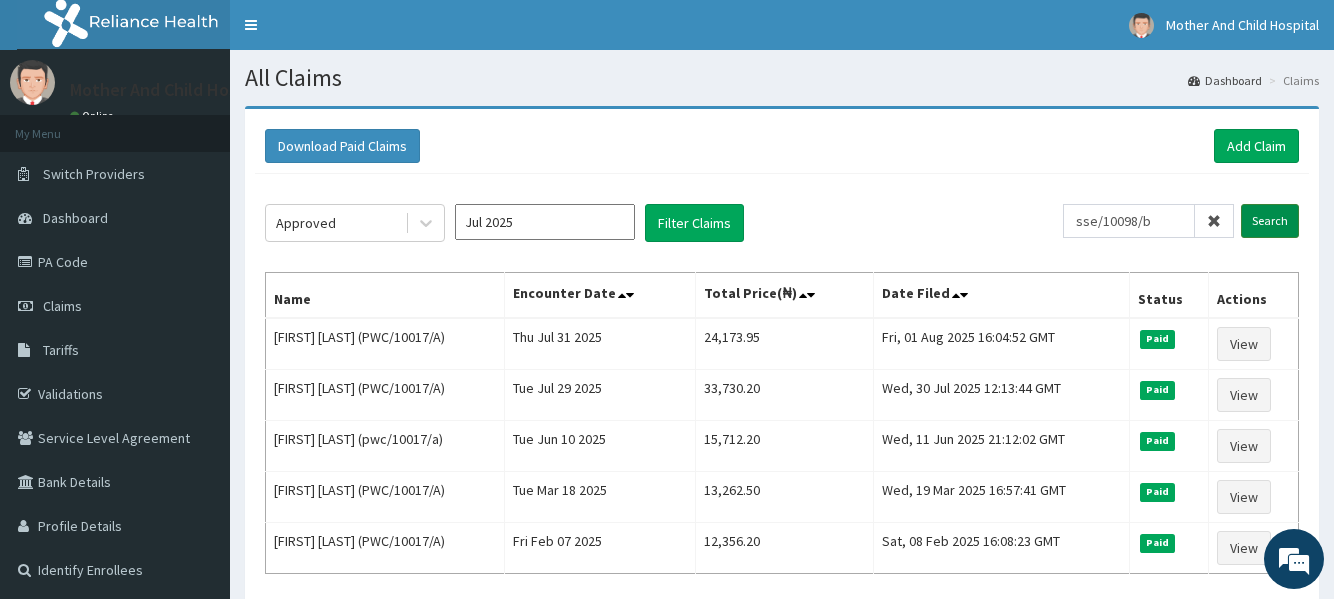 click on "Search" at bounding box center [1270, 221] 